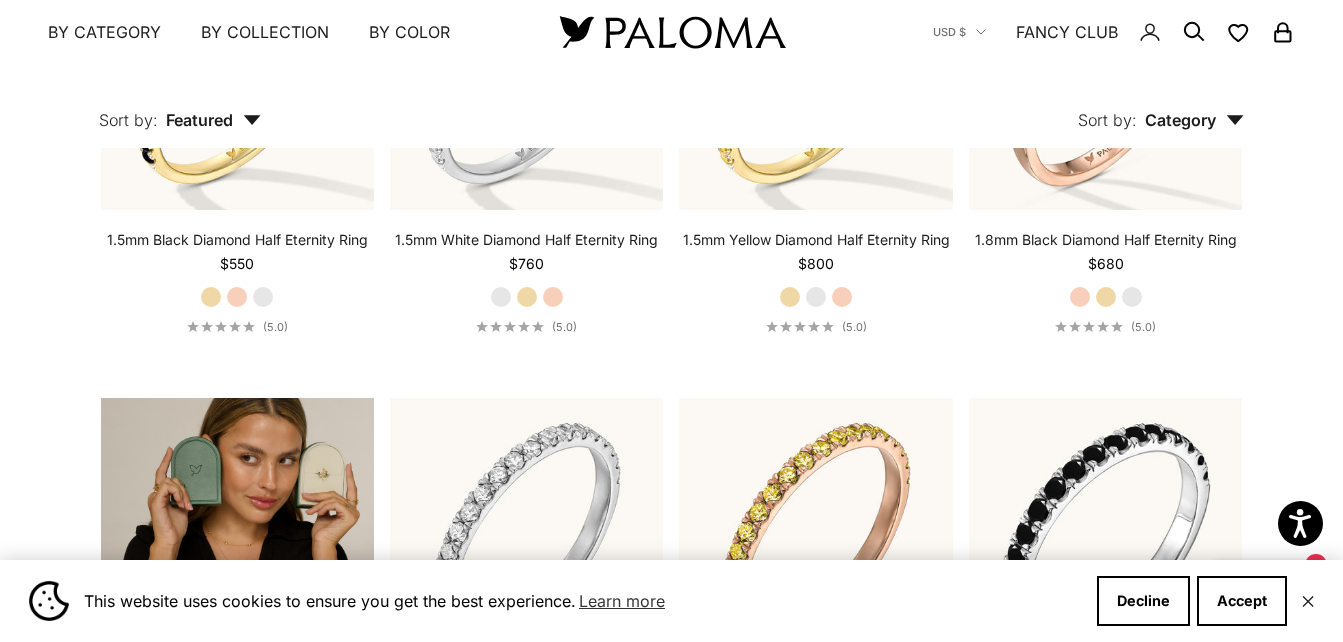 scroll, scrollTop: 3000, scrollLeft: 0, axis: vertical 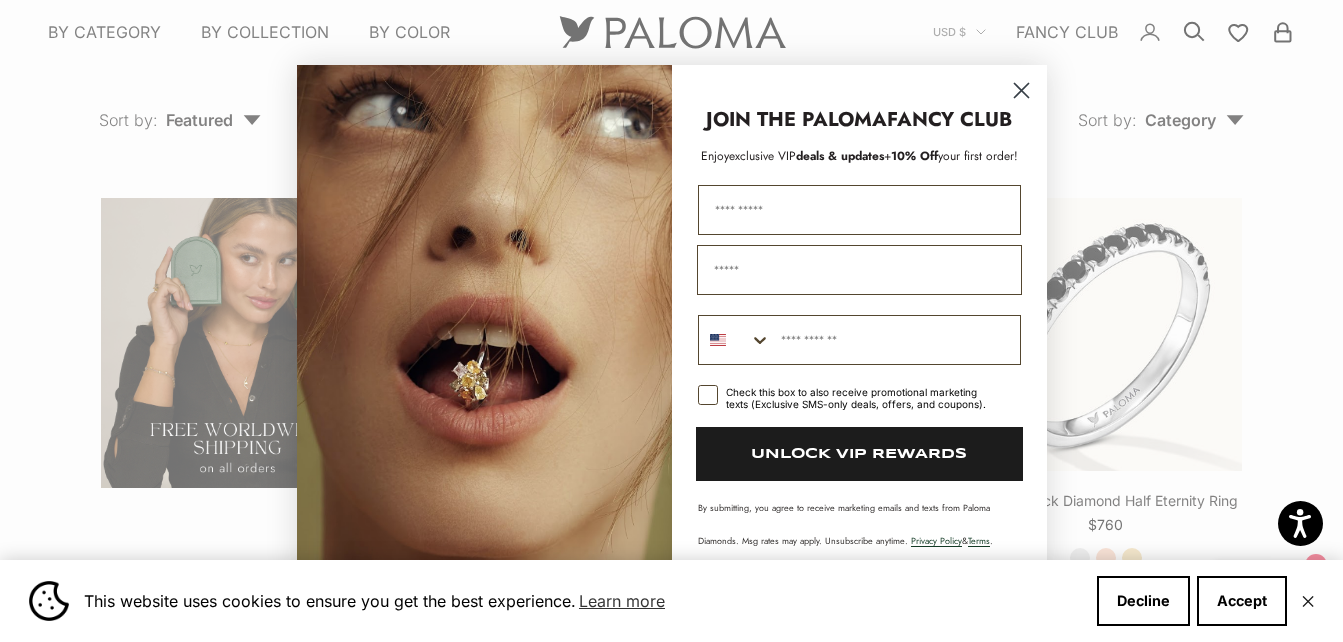 click 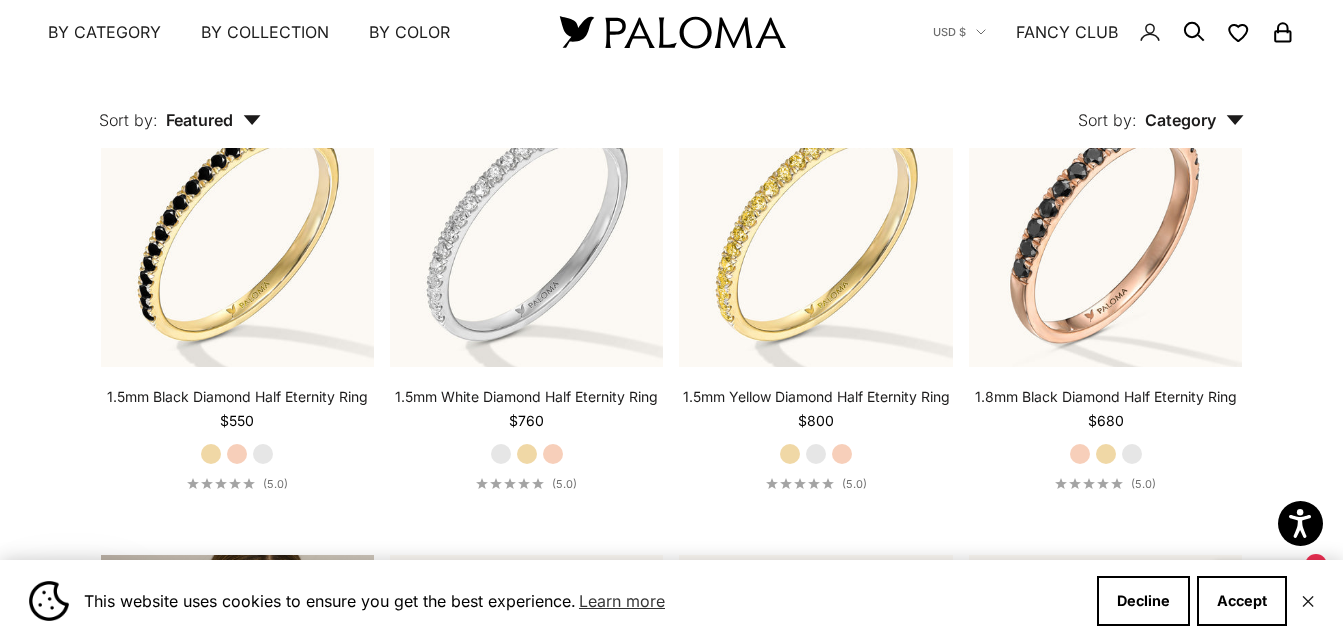 scroll, scrollTop: 2500, scrollLeft: 0, axis: vertical 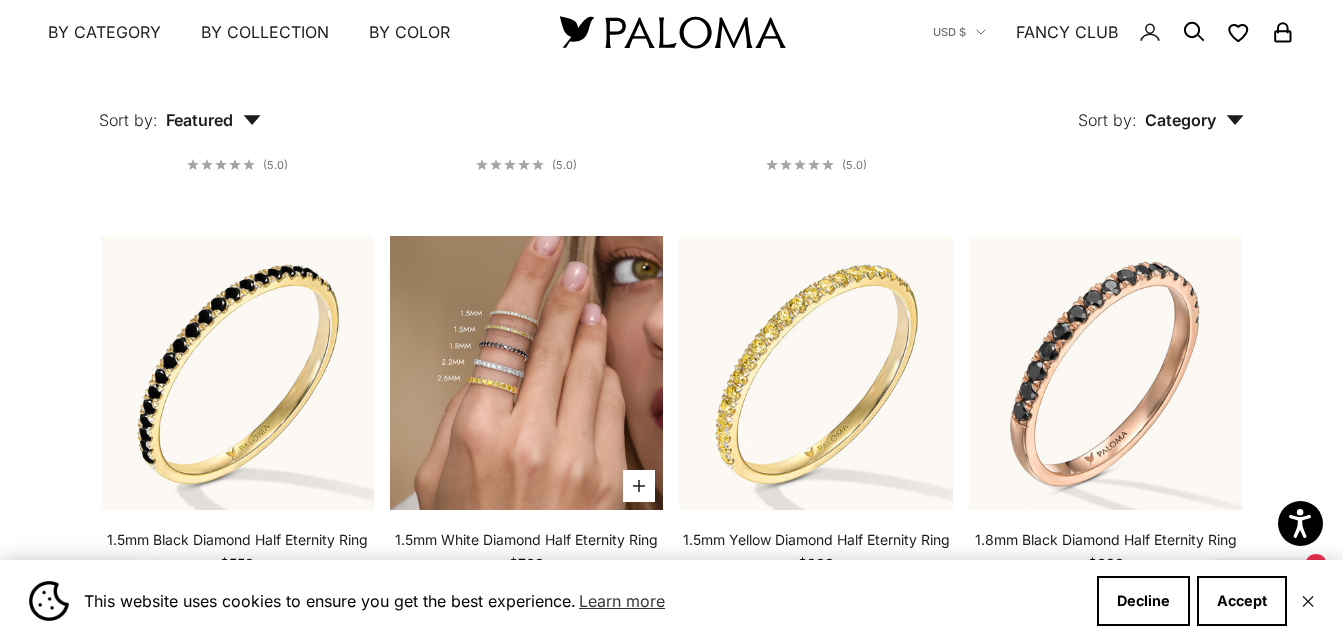 click at bounding box center (526, 372) 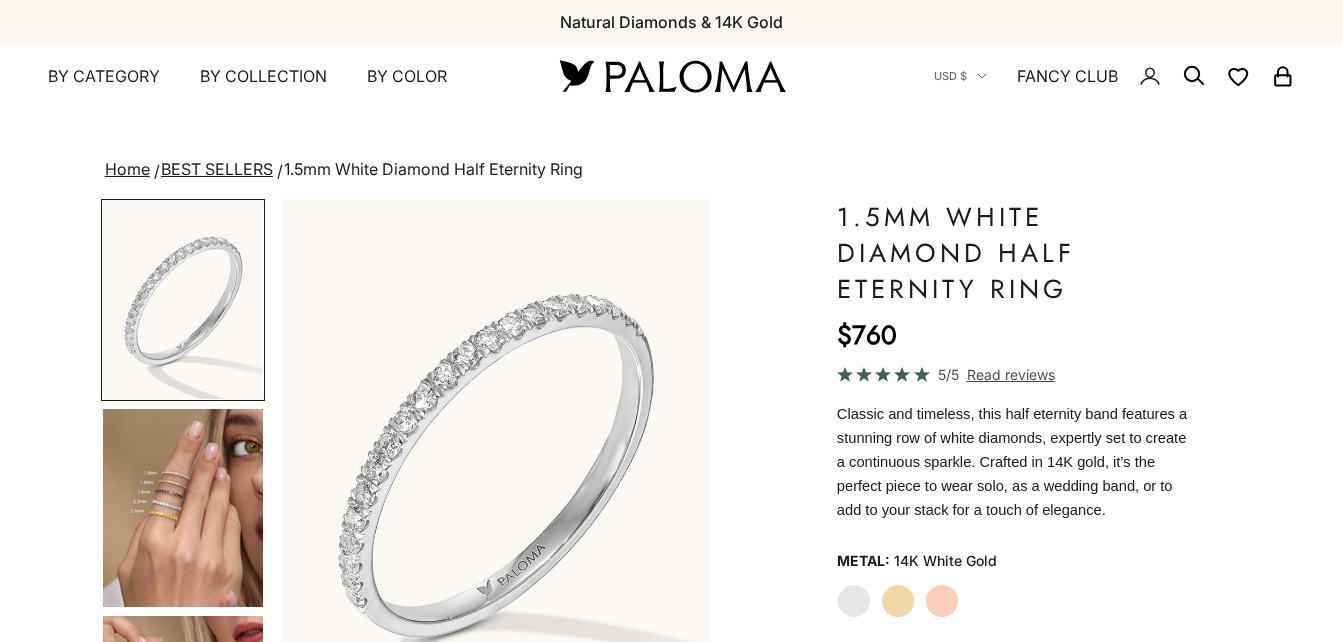 scroll, scrollTop: 0, scrollLeft: 0, axis: both 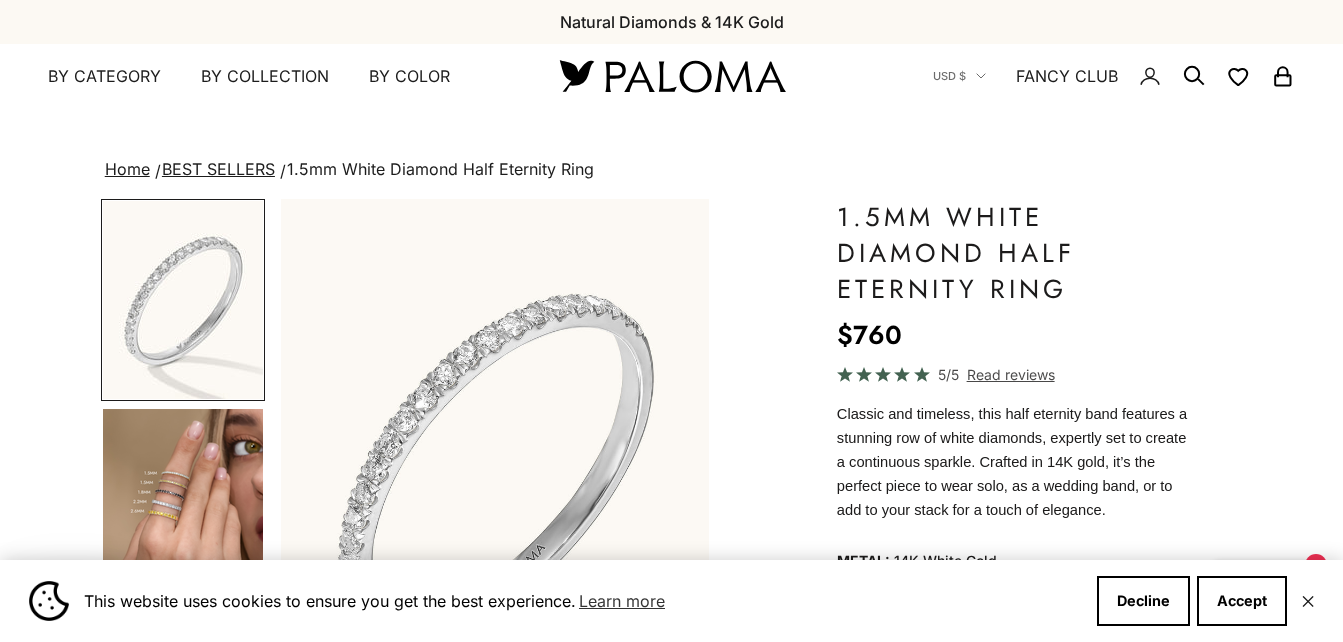 click at bounding box center [183, 508] 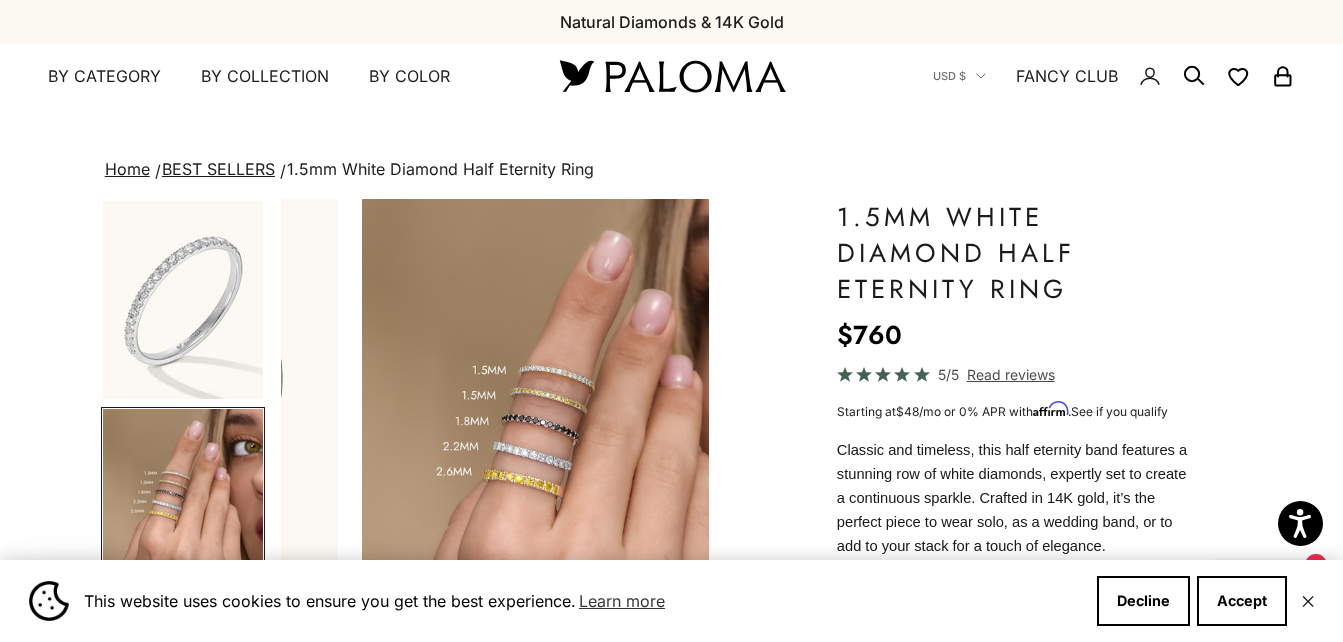 scroll, scrollTop: 0, scrollLeft: 452, axis: horizontal 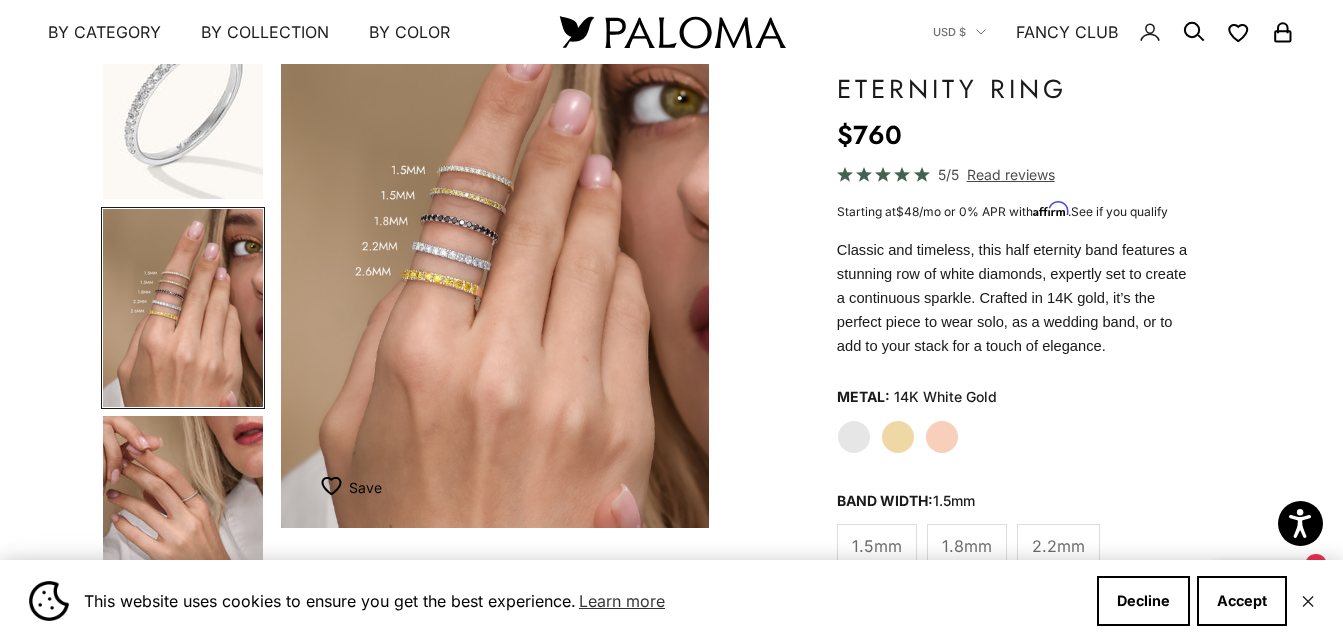 click on "1.8mm" 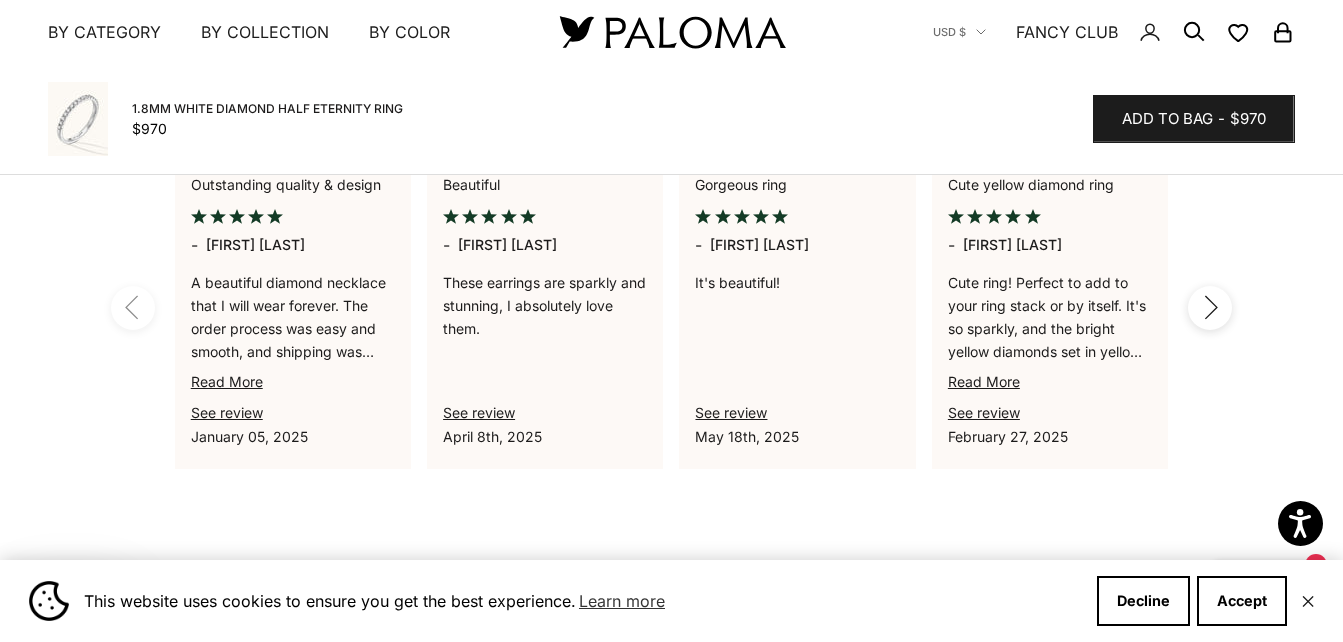 scroll, scrollTop: 1900, scrollLeft: 0, axis: vertical 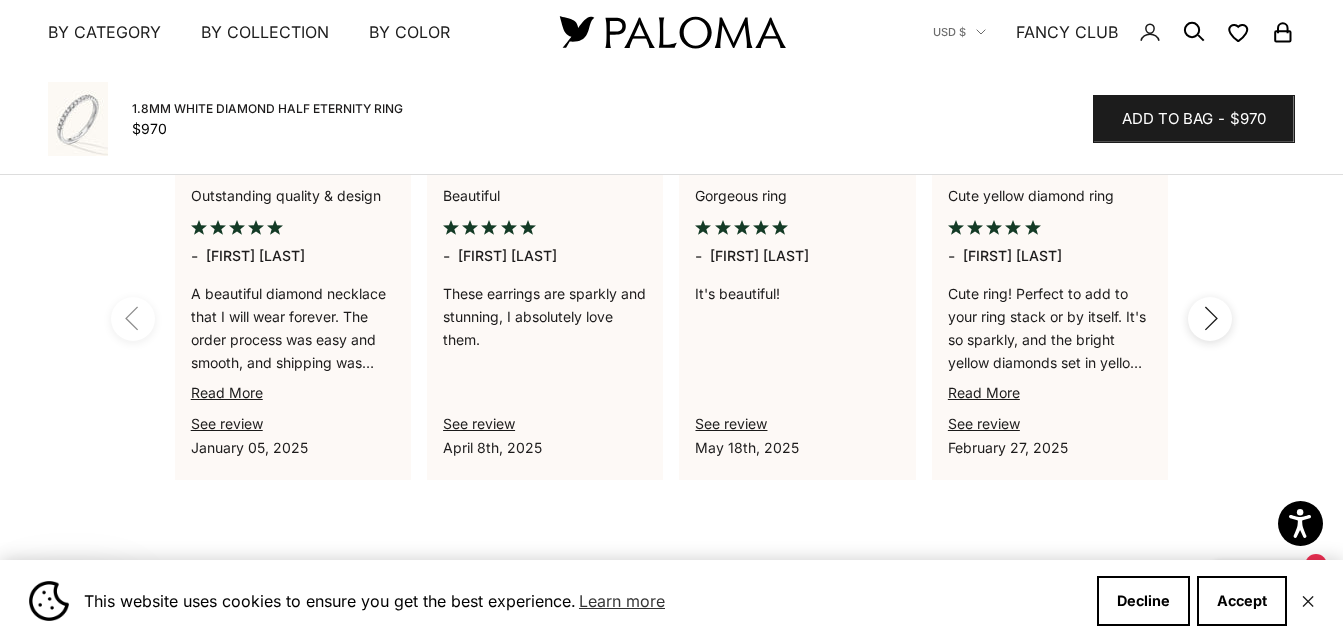 click on "Outstanding quality & design
-
Michelle Poon
A beautiful diamond necklace that I will wear forever. The order process was easy and smooth, and shipping was super fast as well. Also, it came in a stunning box that I now use to store my jewelry pieces.
Read More
See review
January 05, 2025" at bounding box center (293, 321) 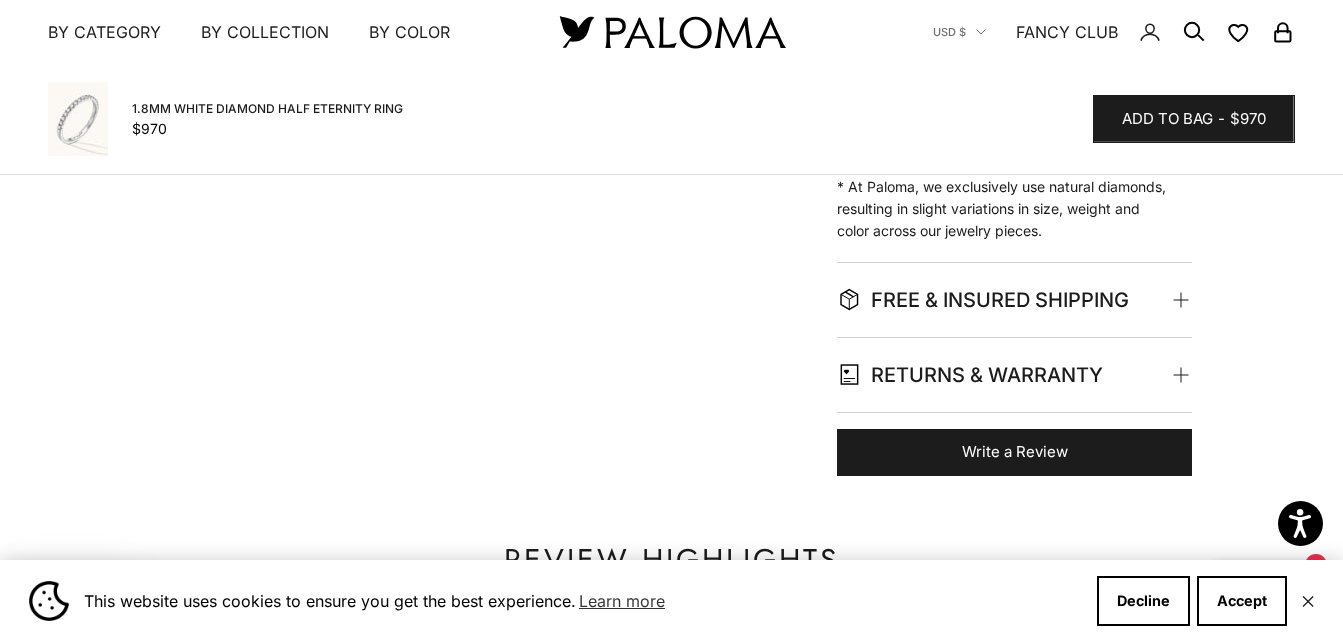scroll, scrollTop: 1400, scrollLeft: 0, axis: vertical 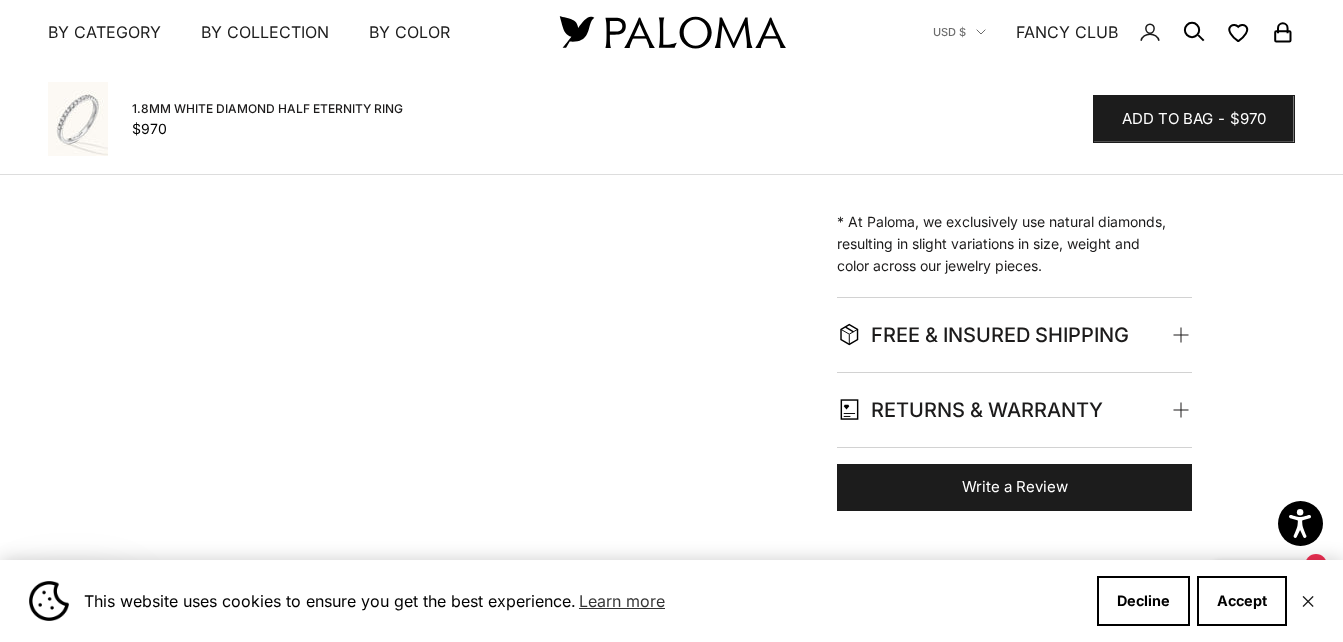 click on "RETURNS & WARRANTY" 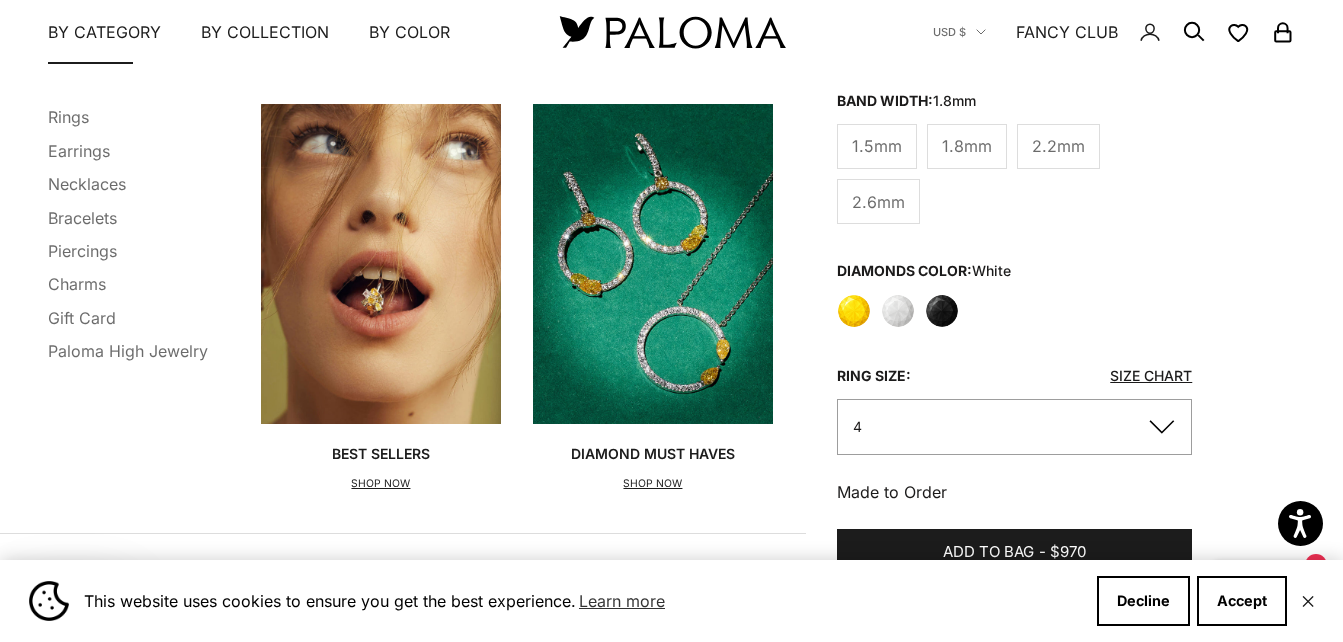 scroll, scrollTop: 200, scrollLeft: 0, axis: vertical 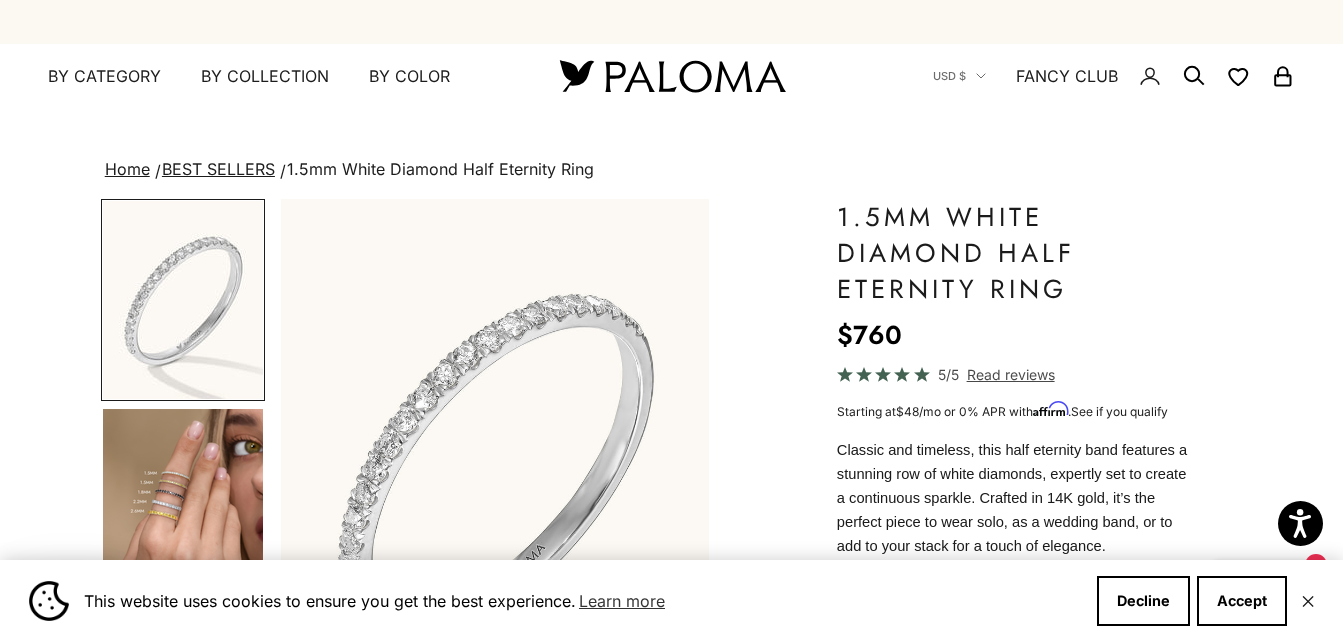 click at bounding box center [672, 76] 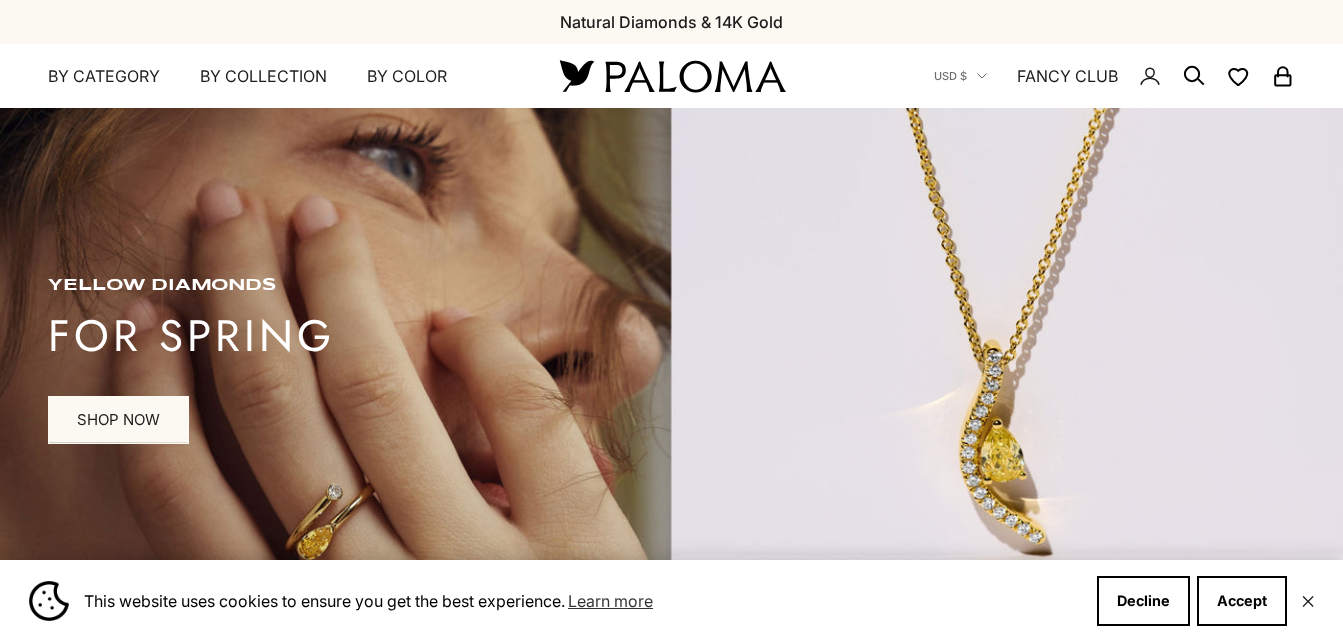scroll, scrollTop: 0, scrollLeft: 0, axis: both 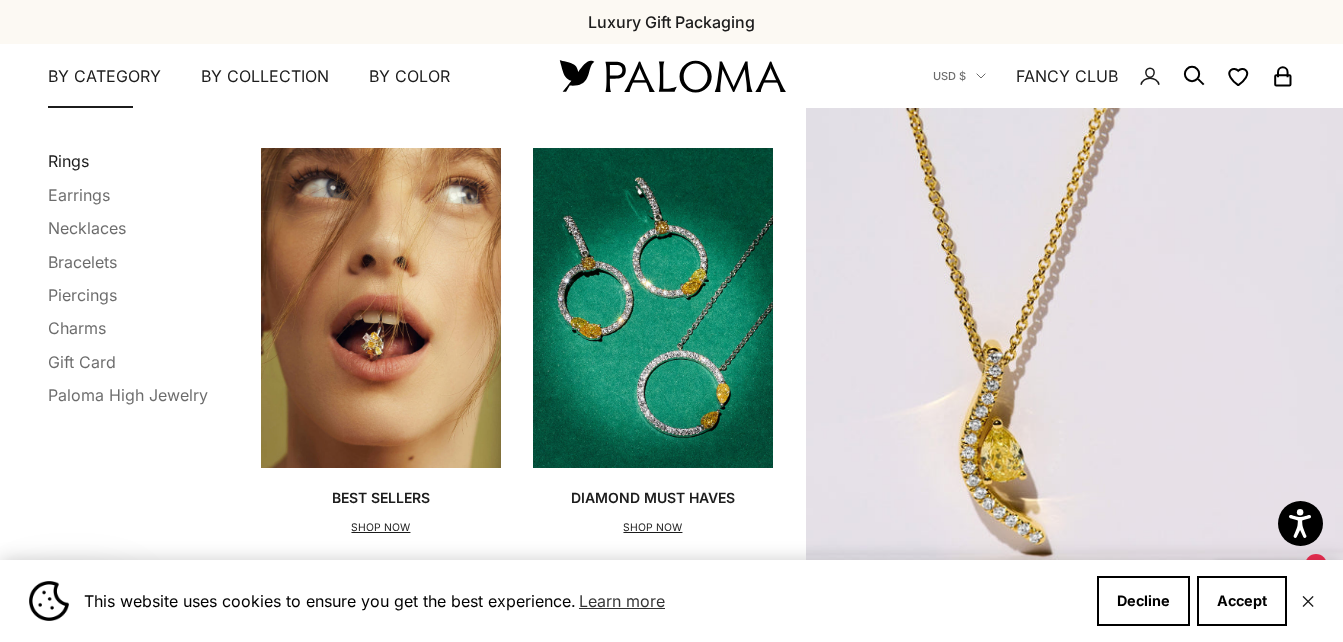 click on "Rings" at bounding box center [68, 161] 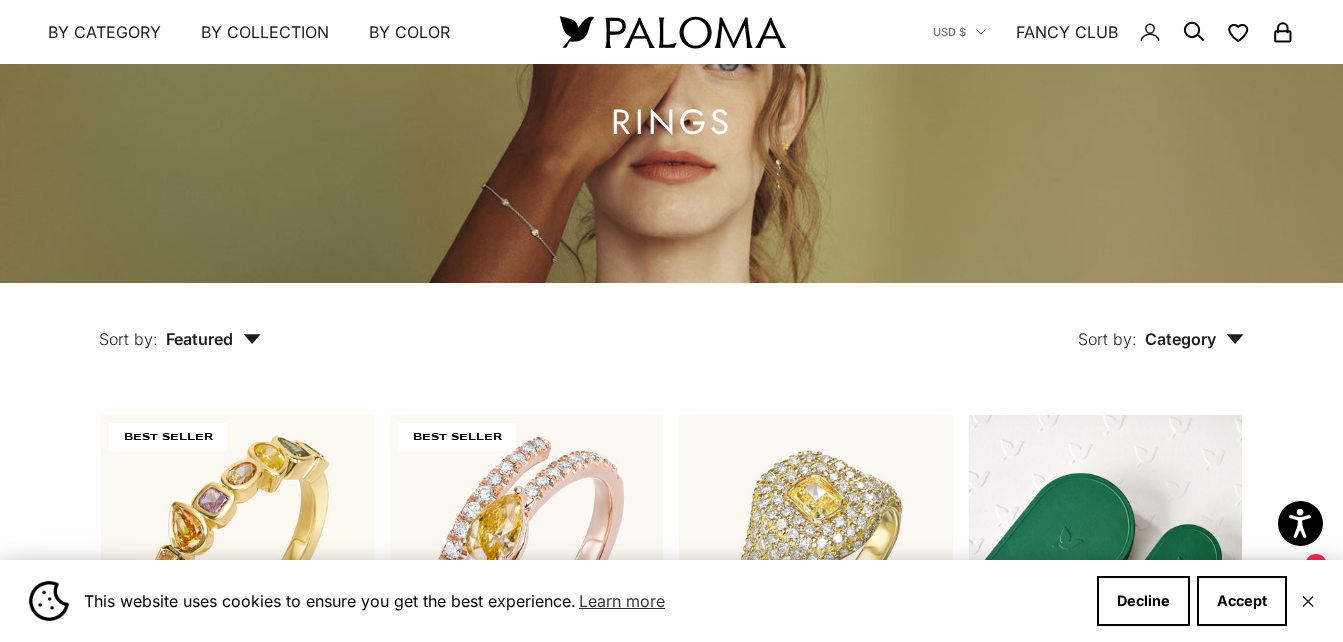 scroll, scrollTop: 300, scrollLeft: 0, axis: vertical 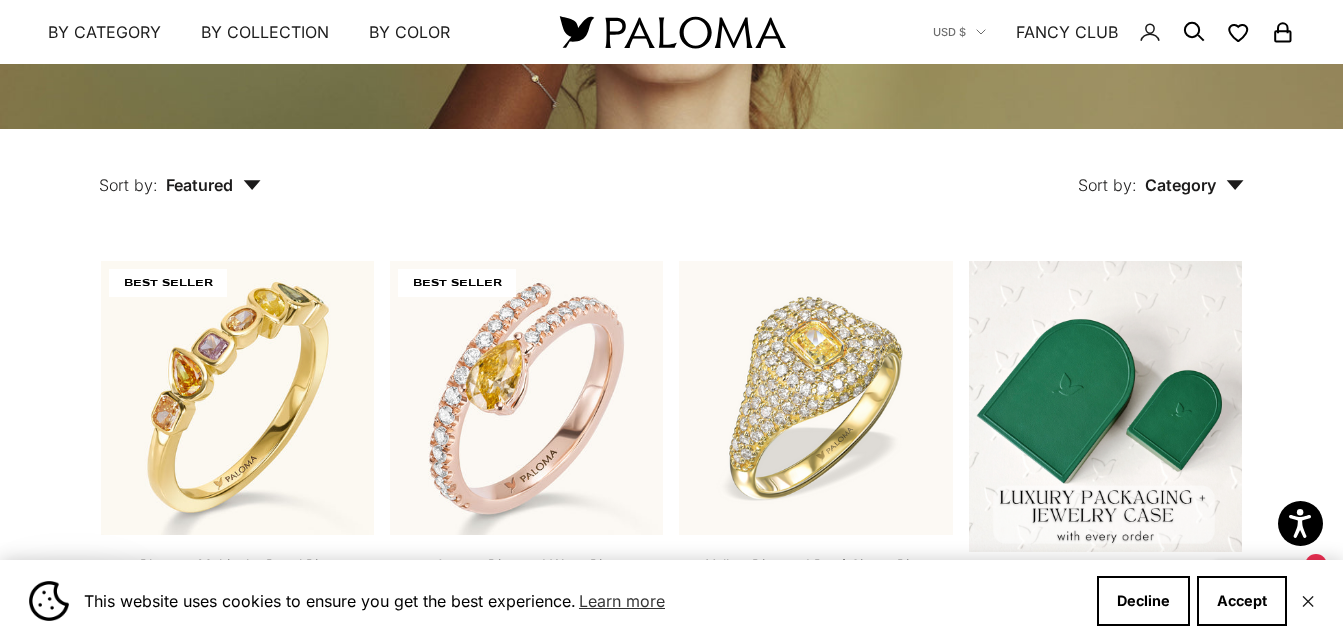 click on "Category" at bounding box center (1194, 185) 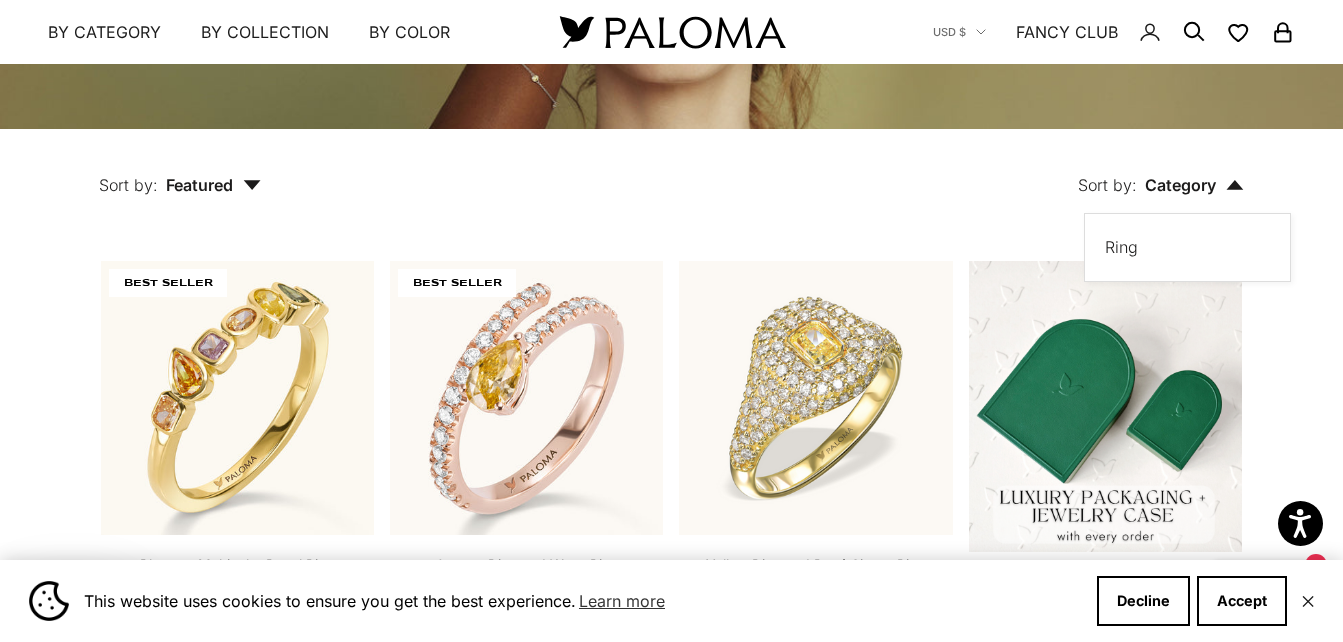 click on "Featured" at bounding box center (213, 185) 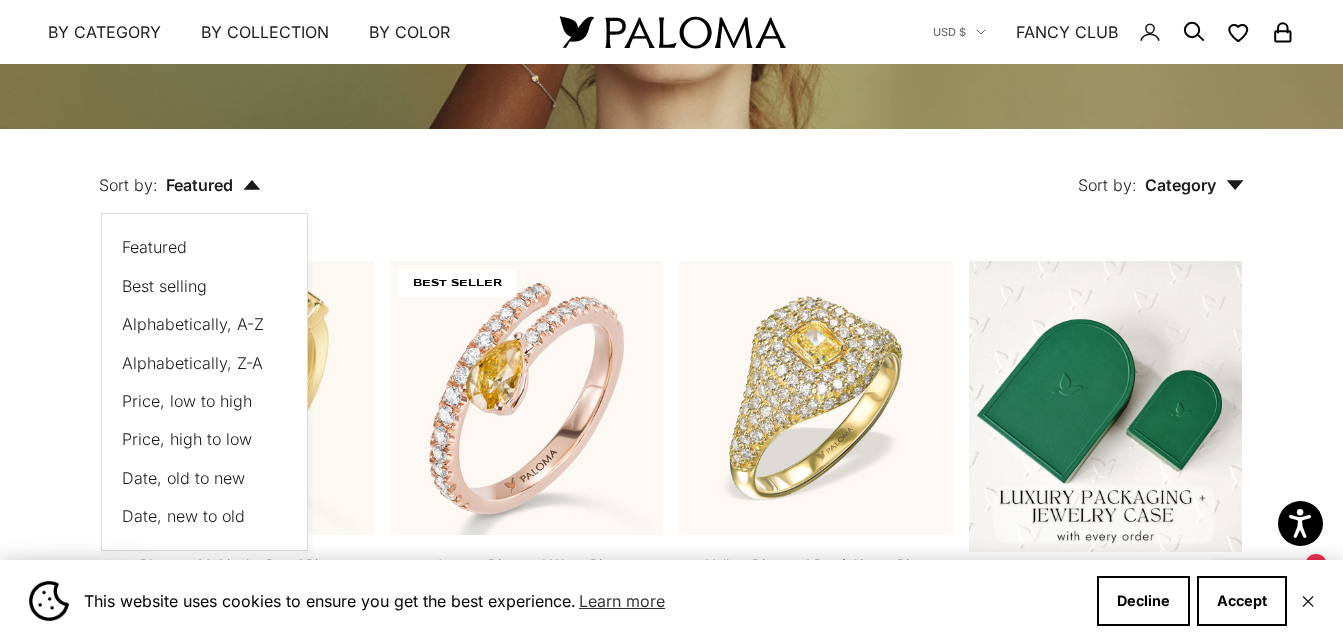 click on "Price, low to high" at bounding box center (187, 401) 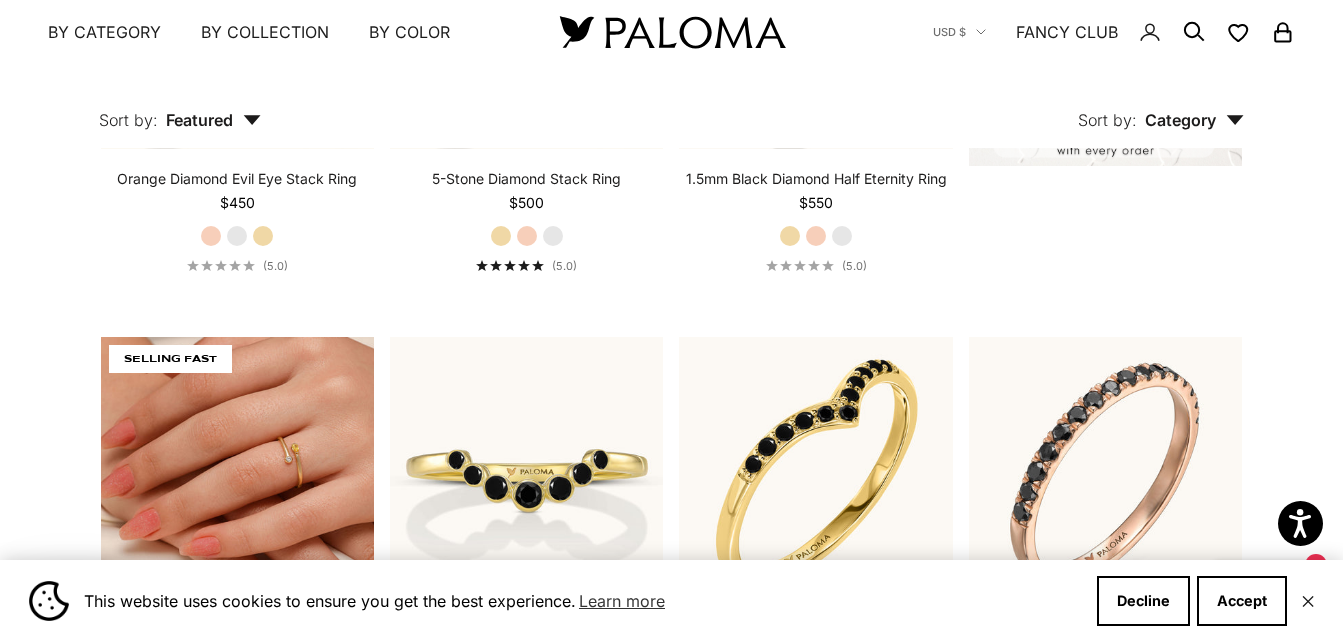 scroll, scrollTop: 393, scrollLeft: 0, axis: vertical 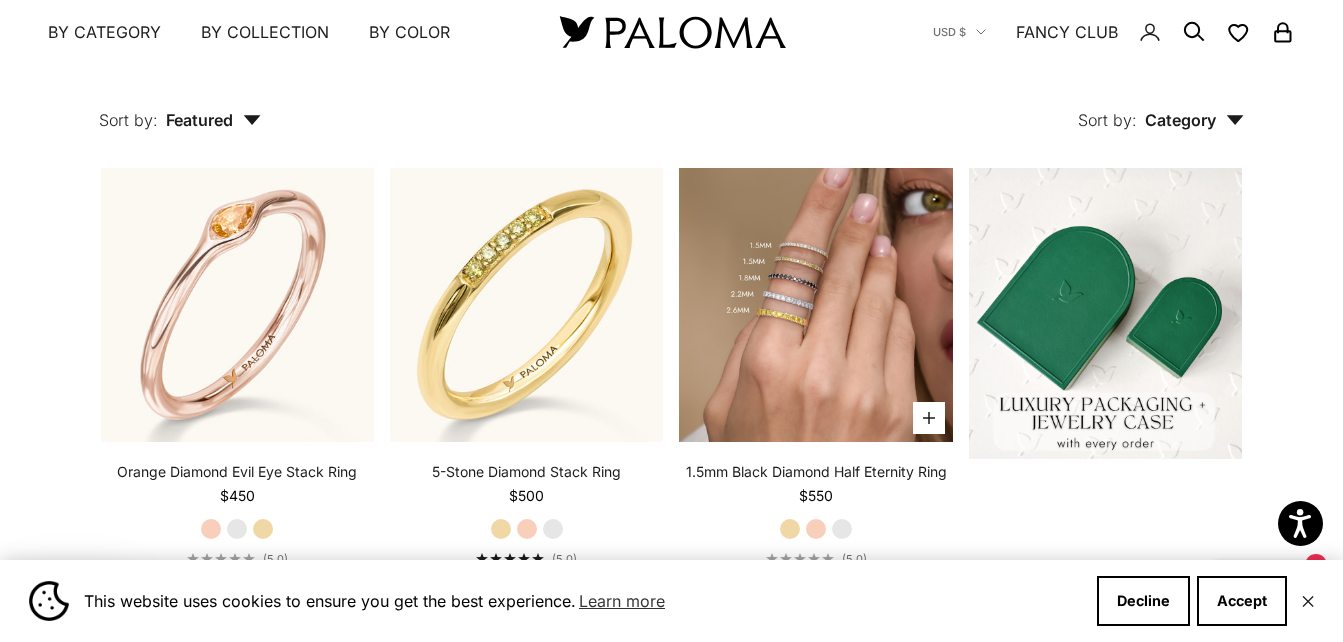 click at bounding box center (815, 304) 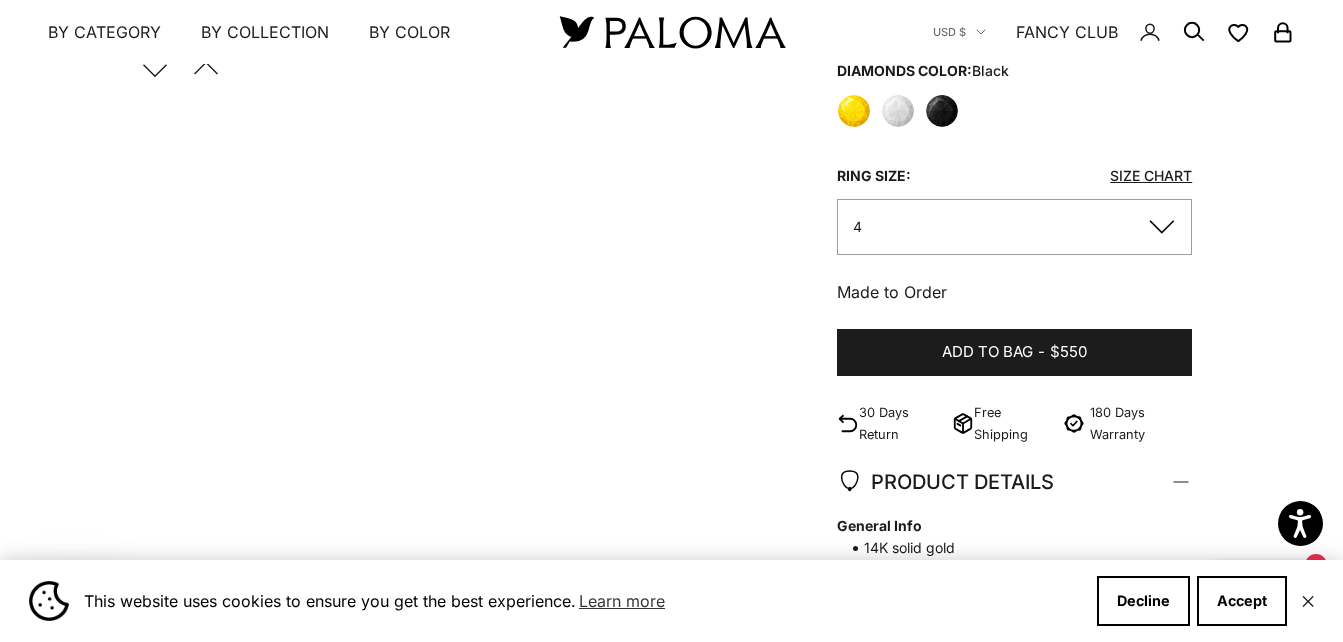scroll, scrollTop: 1000, scrollLeft: 0, axis: vertical 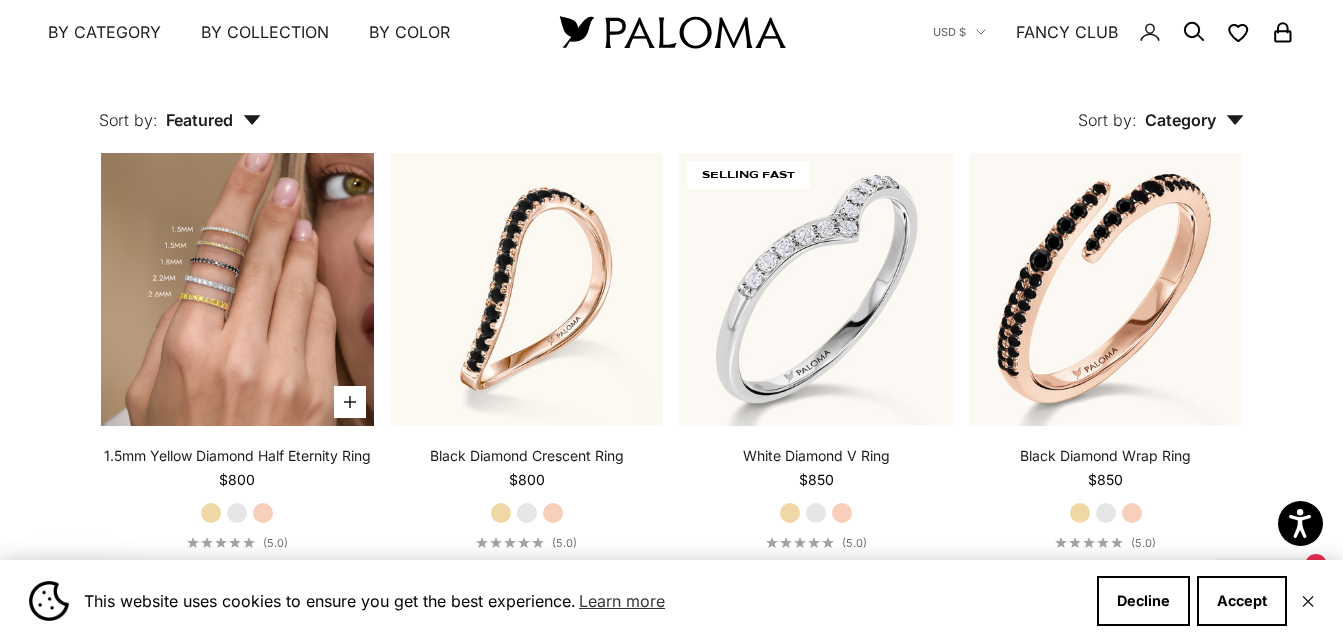 click at bounding box center (237, 289) 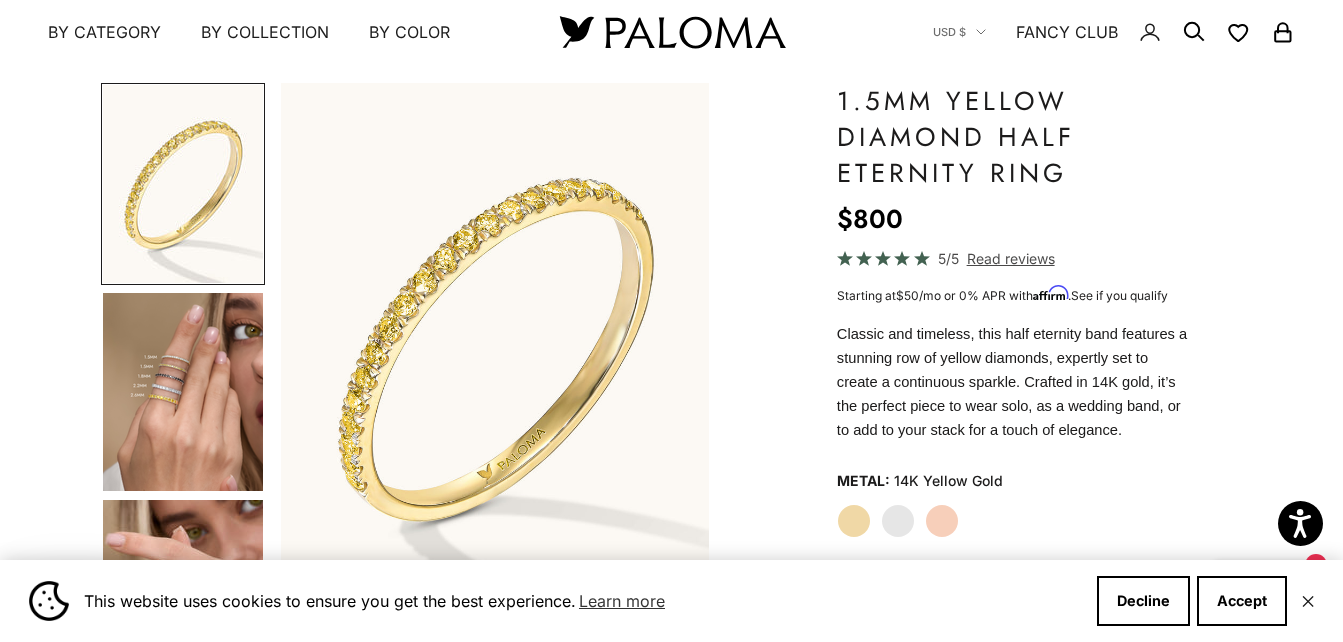 scroll, scrollTop: 0, scrollLeft: 0, axis: both 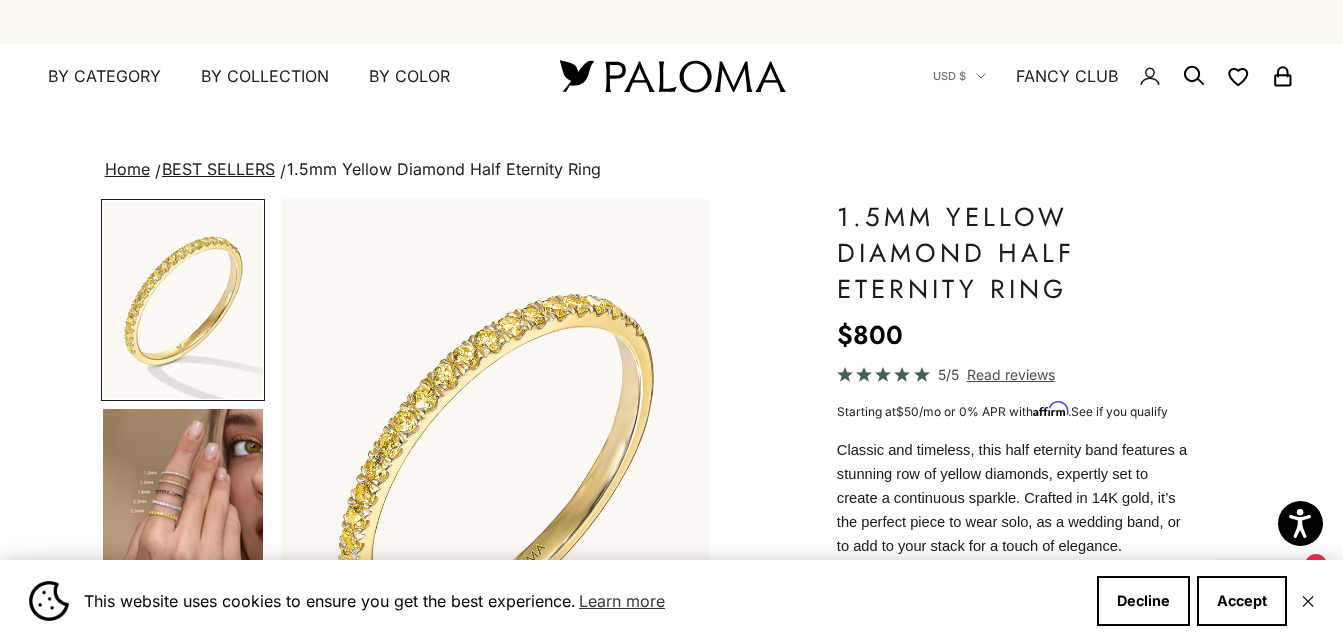 click at bounding box center [672, 76] 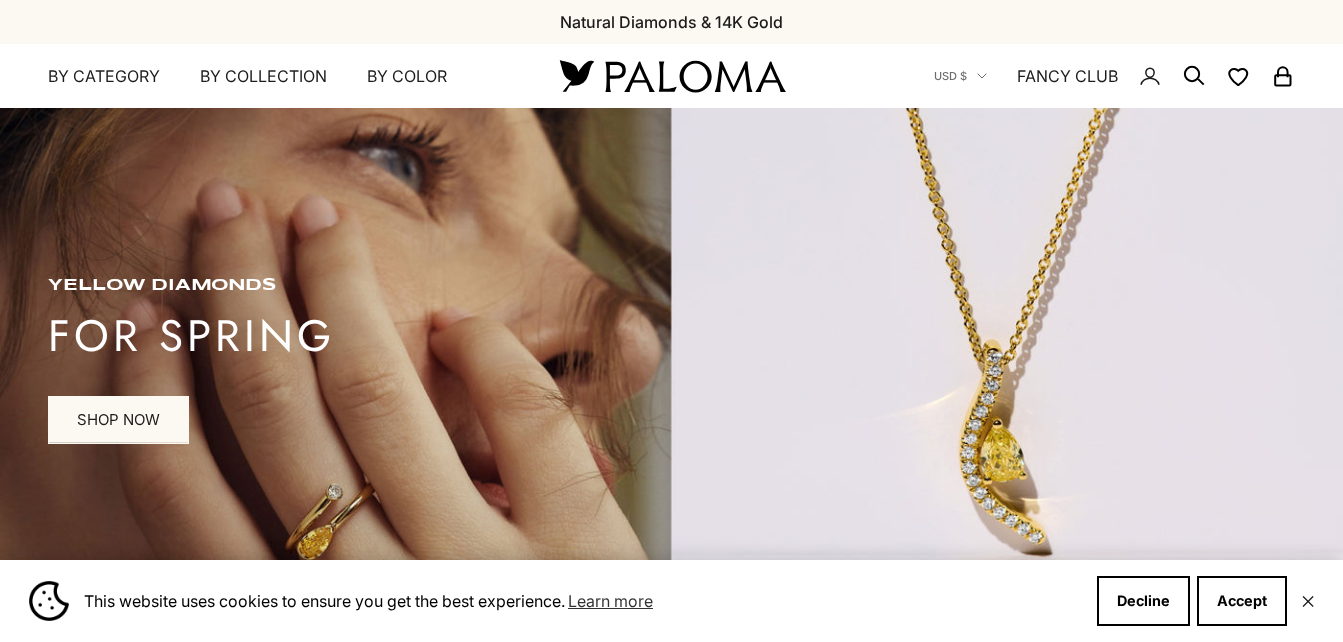scroll, scrollTop: 0, scrollLeft: 0, axis: both 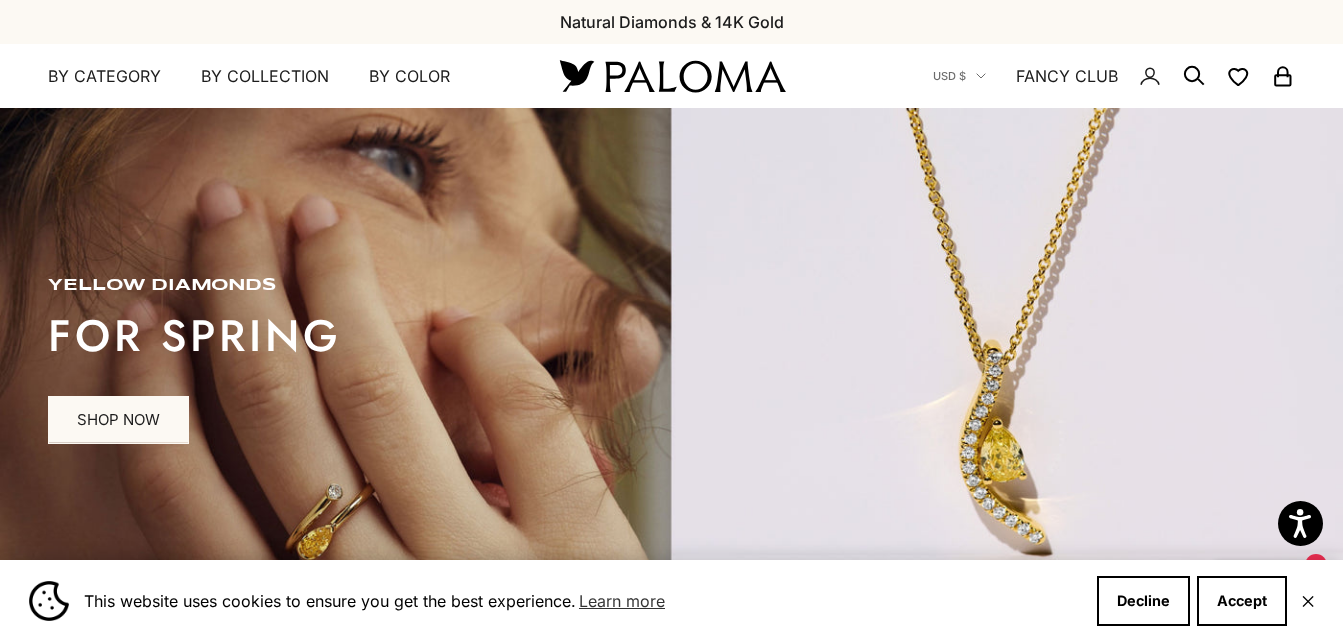 click on "✕" at bounding box center [1308, 601] 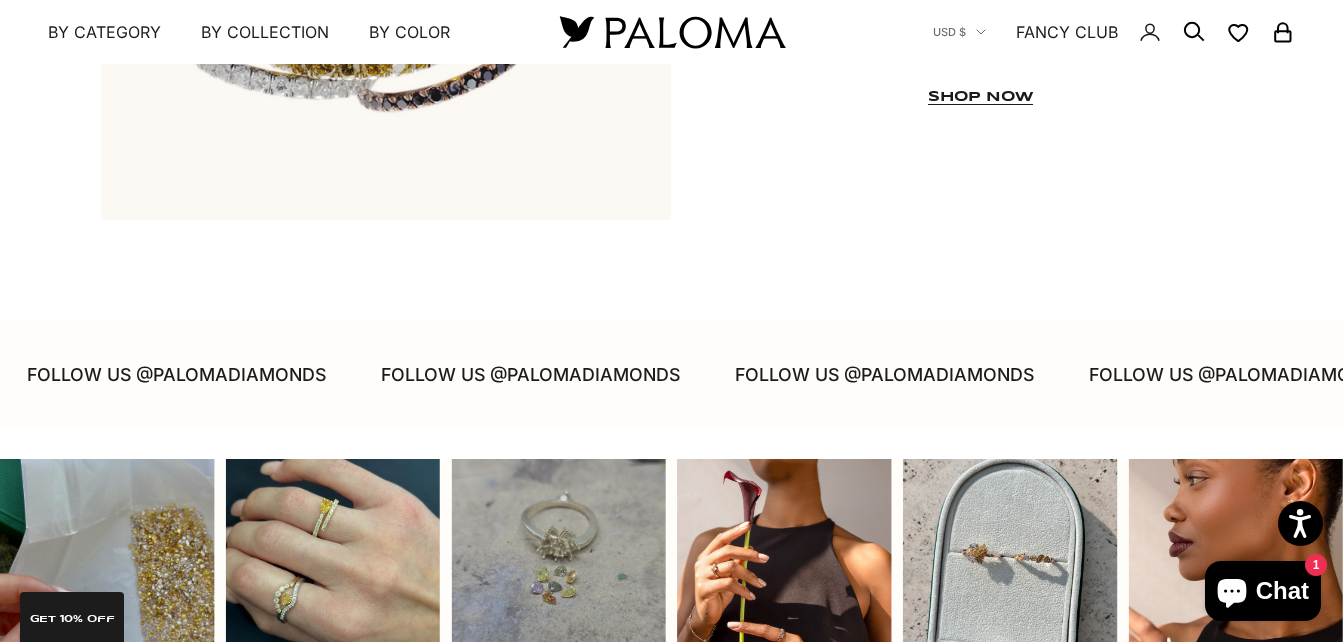 scroll, scrollTop: 4500, scrollLeft: 0, axis: vertical 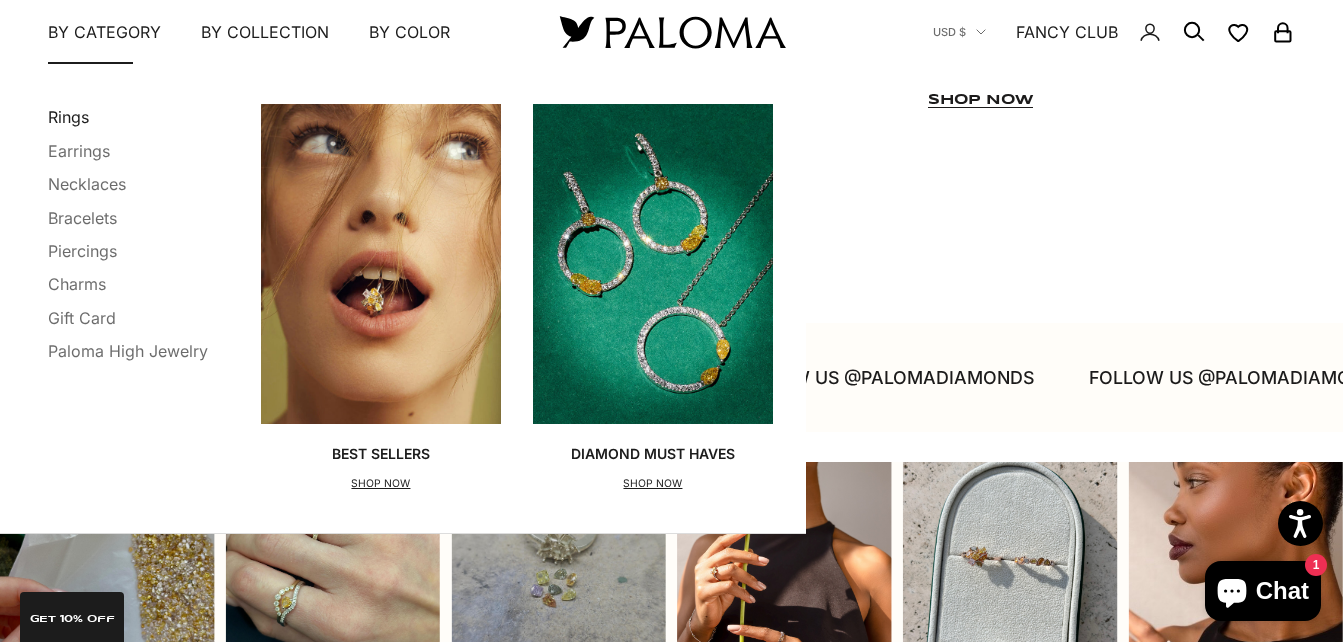click on "Rings" at bounding box center (68, 117) 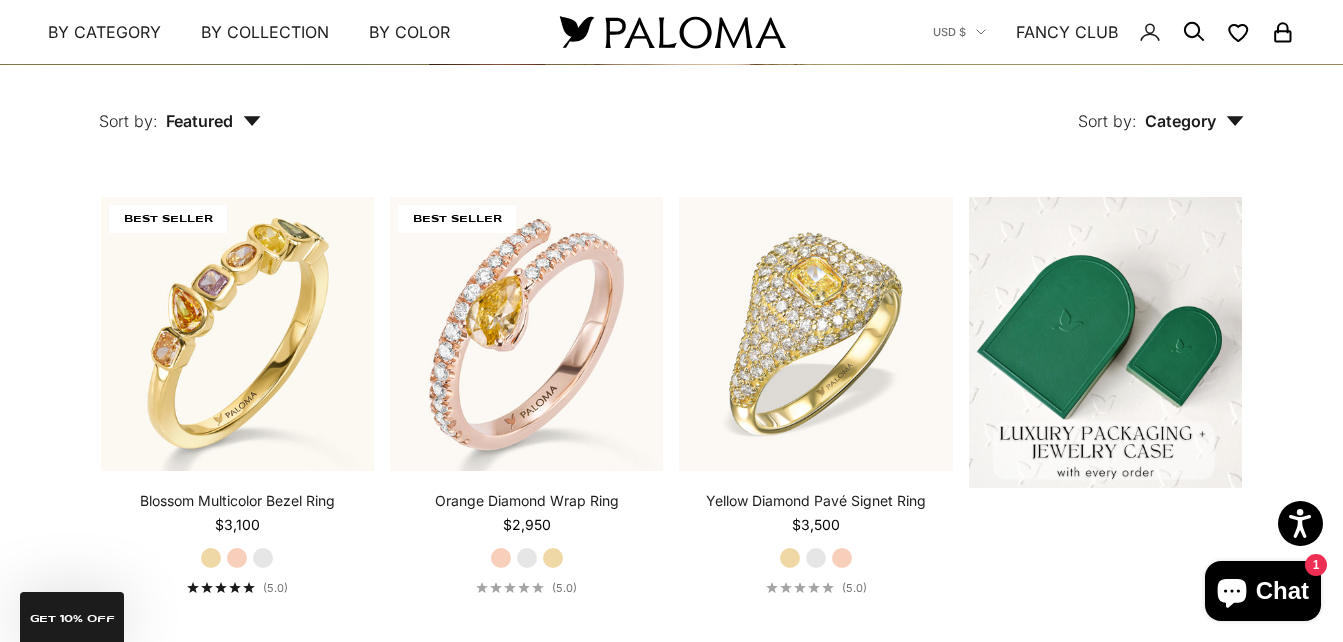 scroll, scrollTop: 400, scrollLeft: 0, axis: vertical 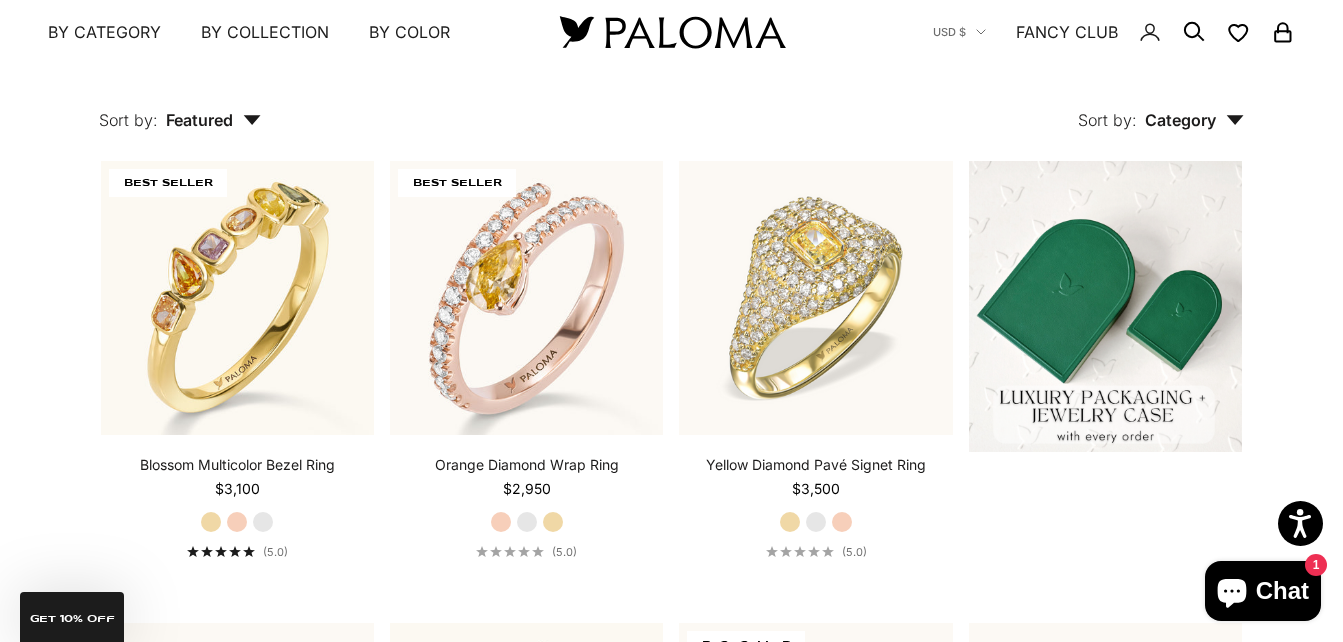 click on "Category" at bounding box center (1194, 120) 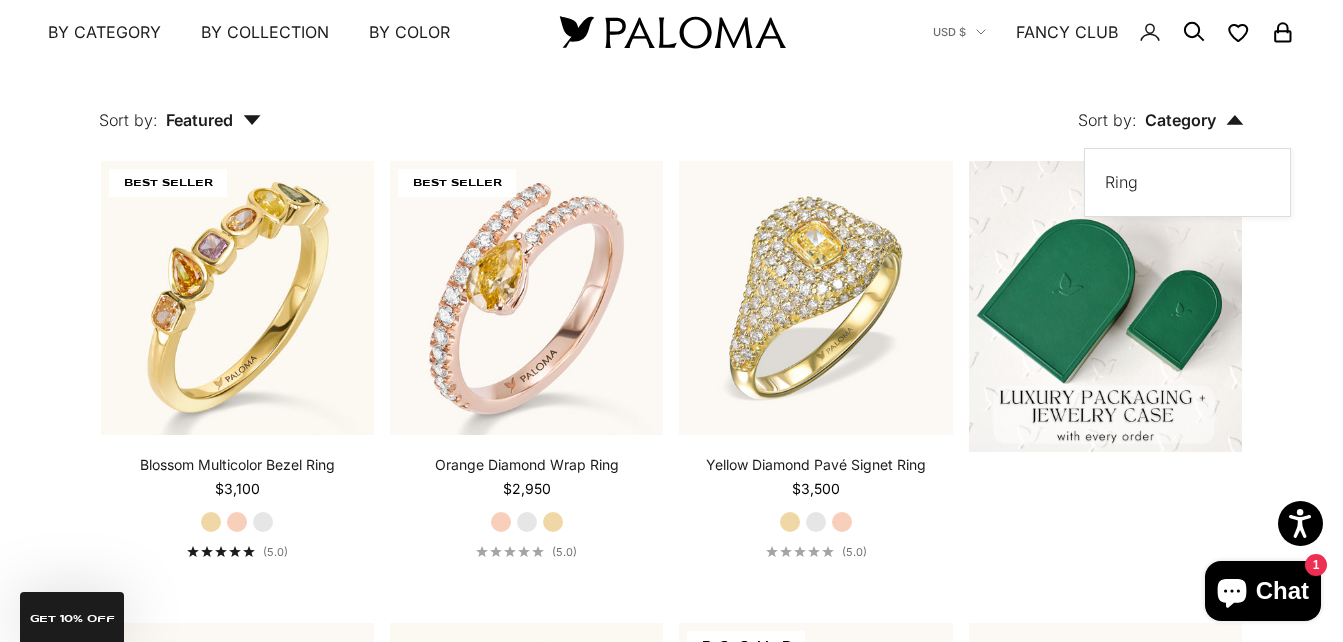 click on "Featured" at bounding box center [213, 120] 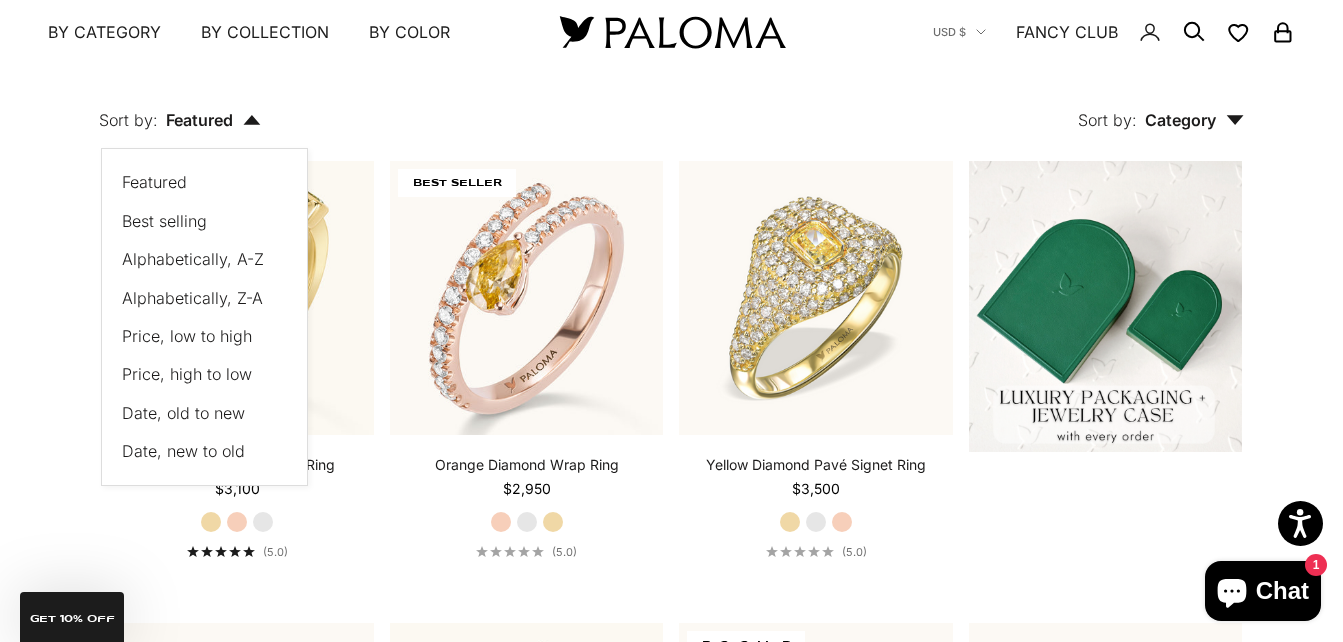 click on "Price, high to low" at bounding box center (187, 374) 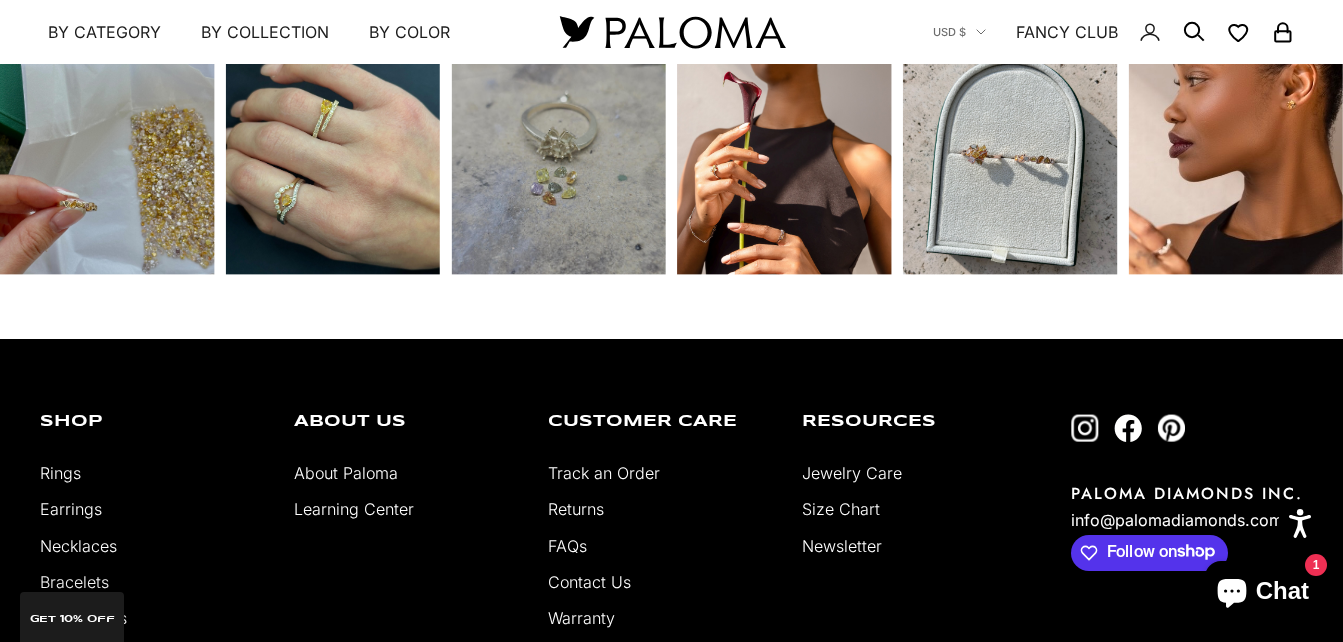 scroll, scrollTop: 2693, scrollLeft: 0, axis: vertical 